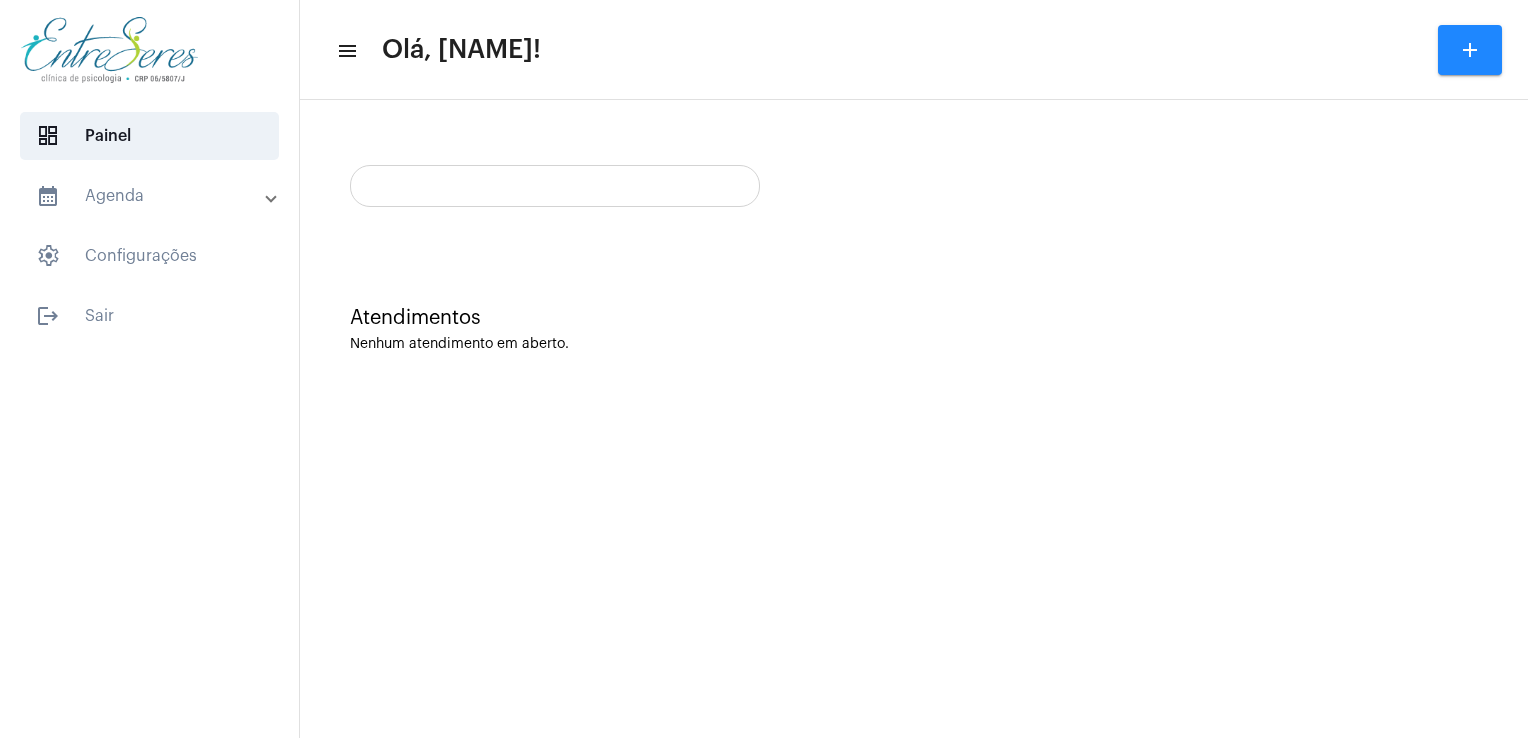 scroll, scrollTop: 0, scrollLeft: 0, axis: both 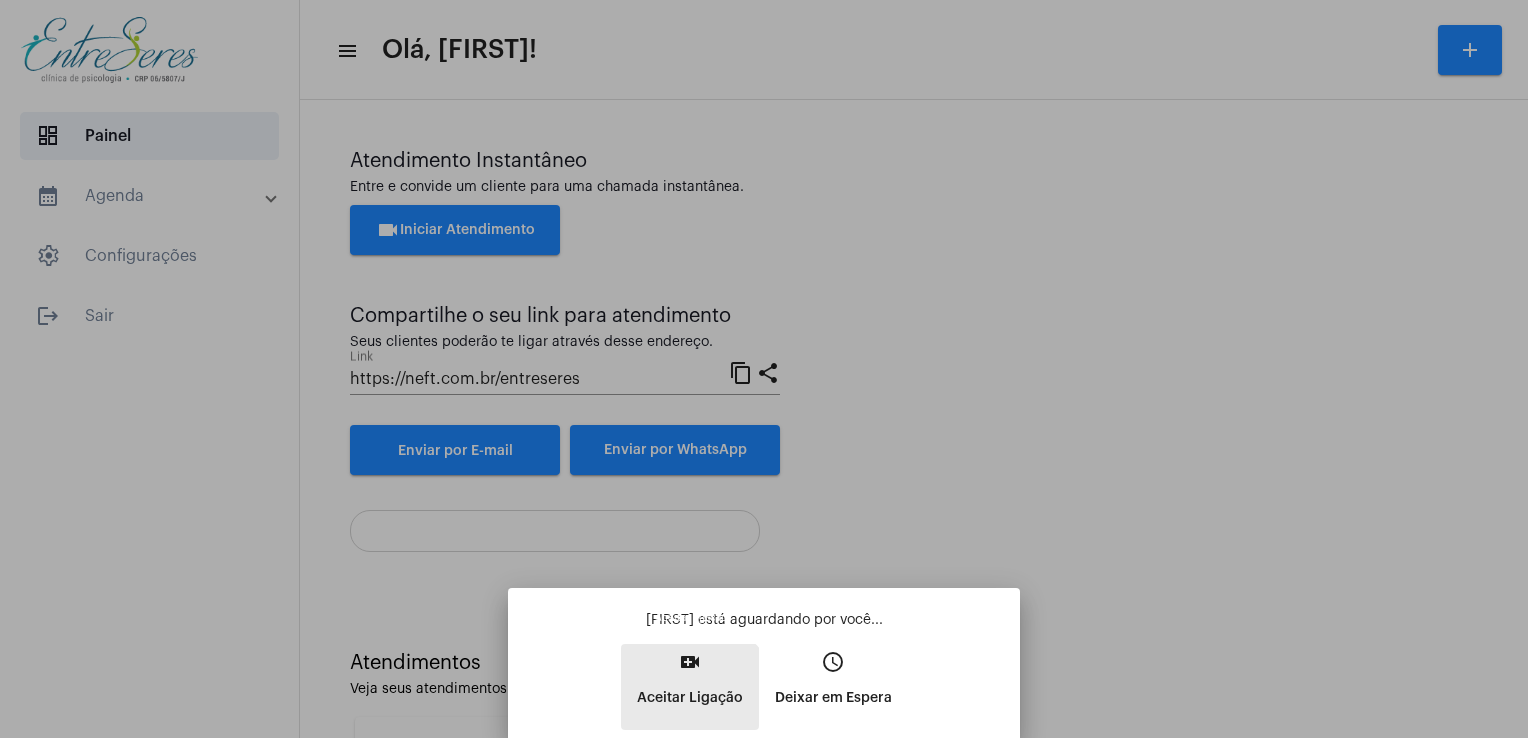 click on "video_call Aceitar Ligação" at bounding box center [690, 687] 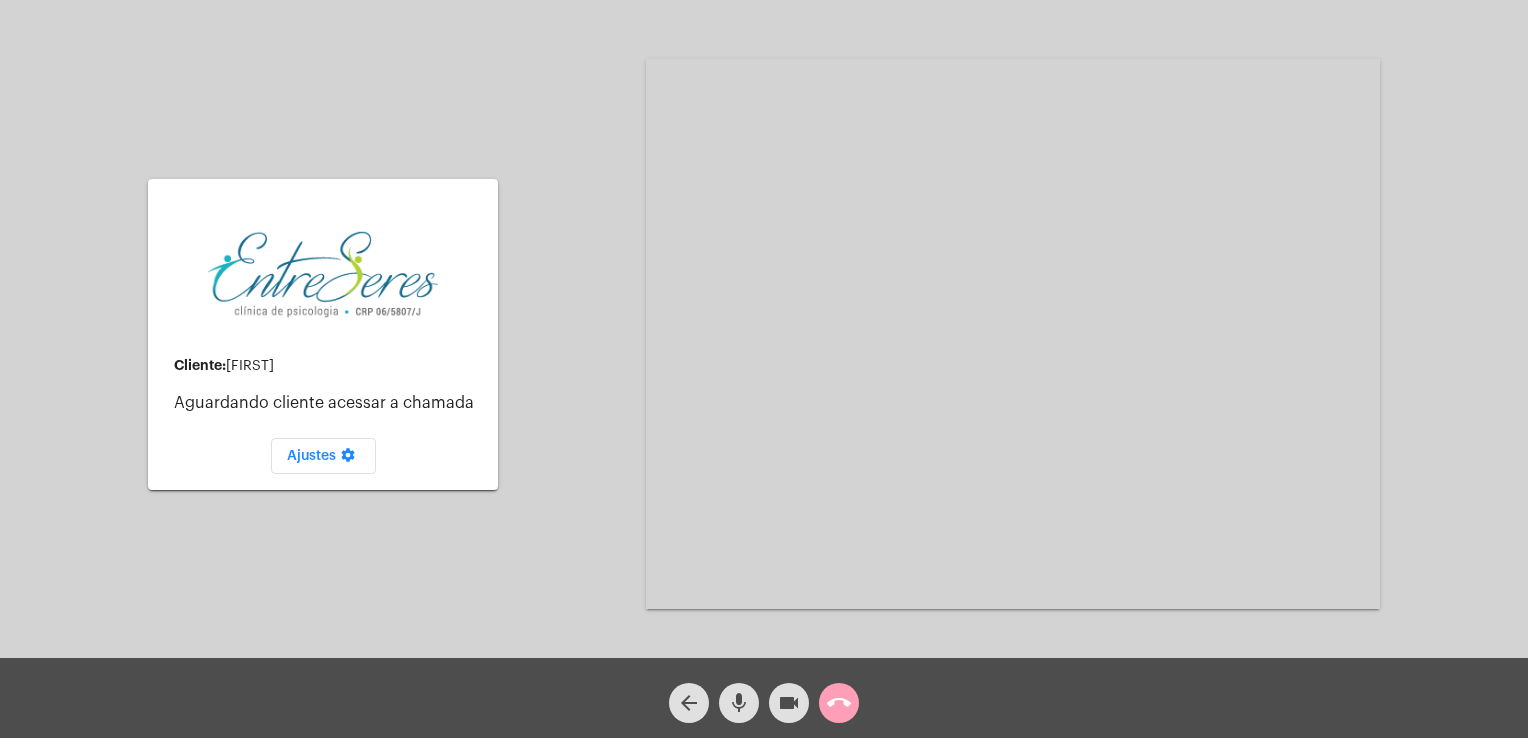 click on "call_end" 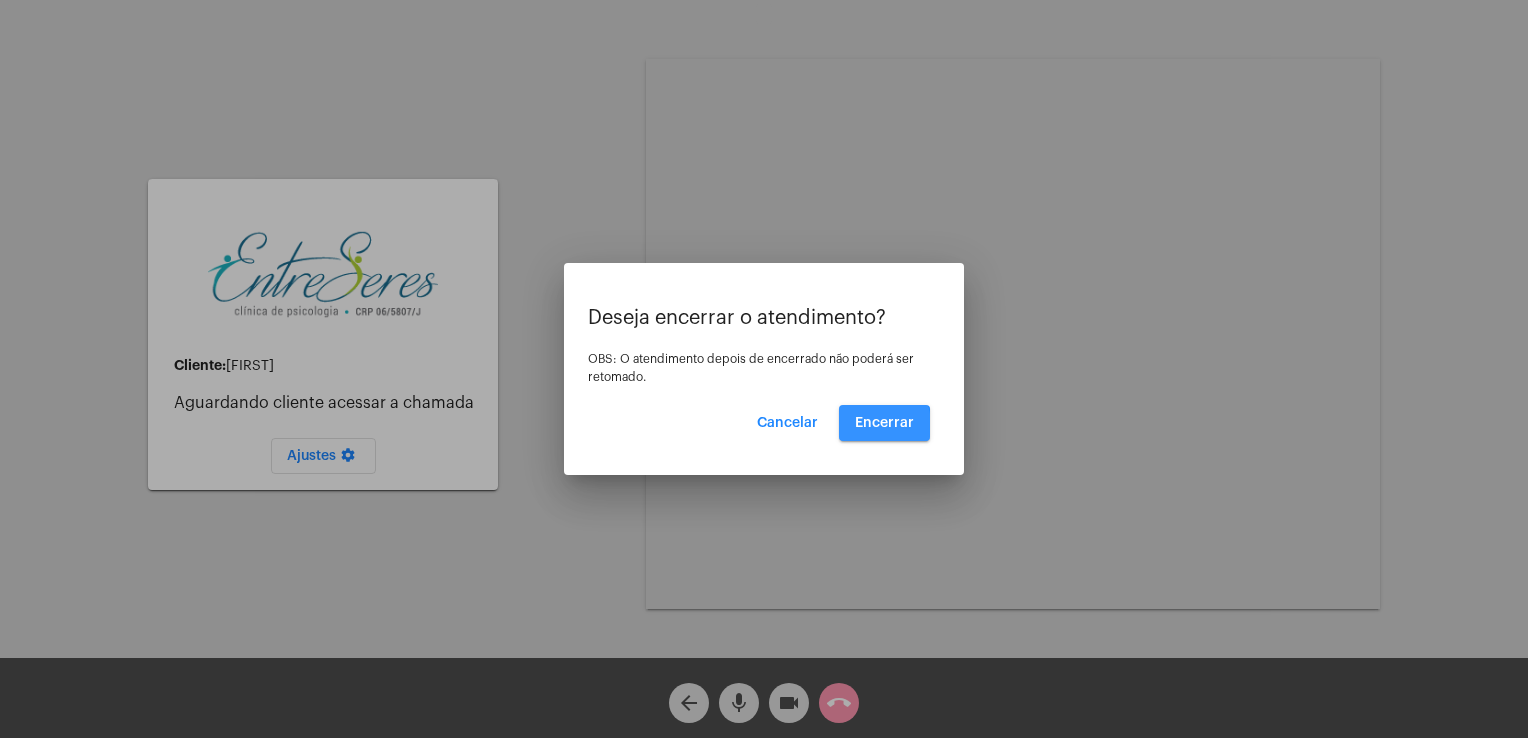 click on "Encerrar" at bounding box center [884, 423] 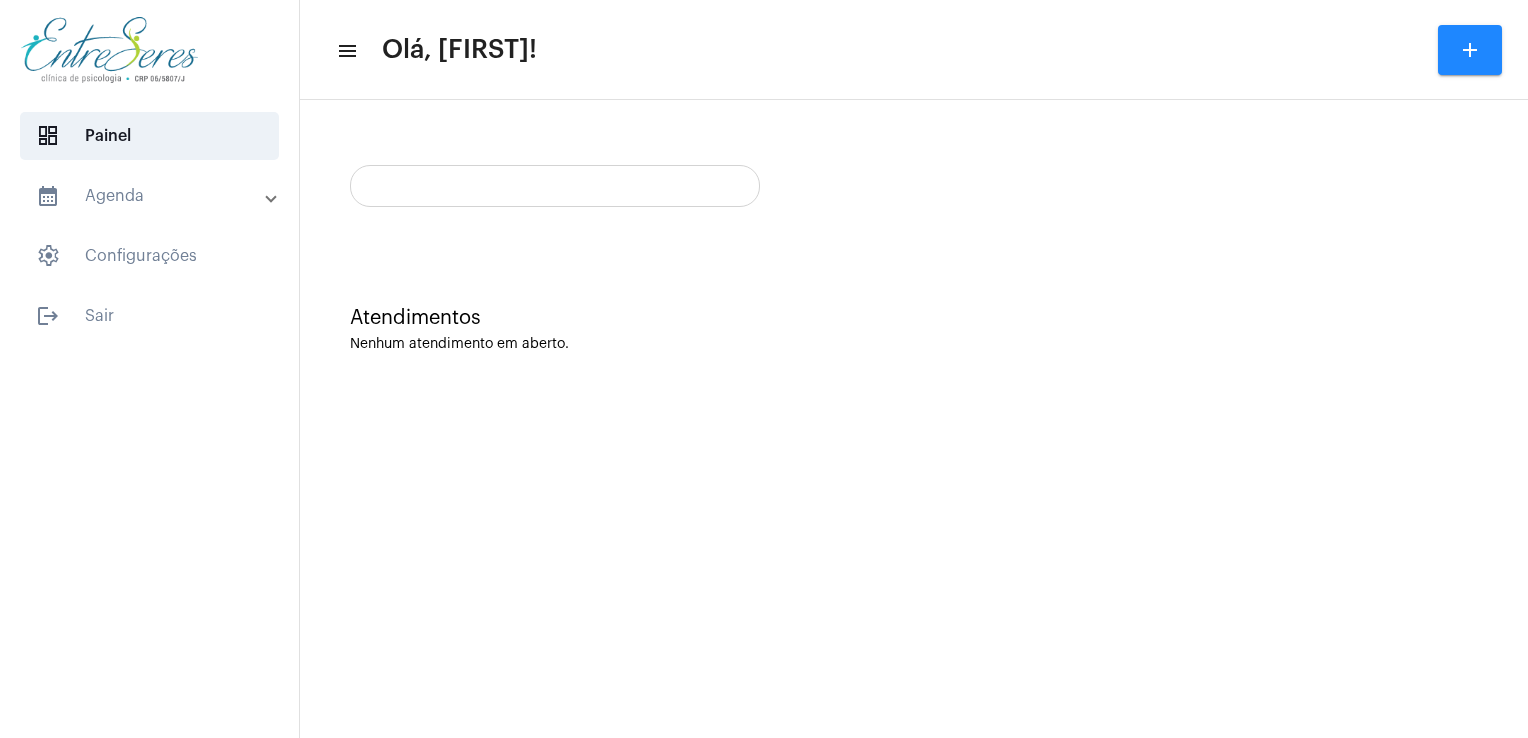 scroll, scrollTop: 0, scrollLeft: 0, axis: both 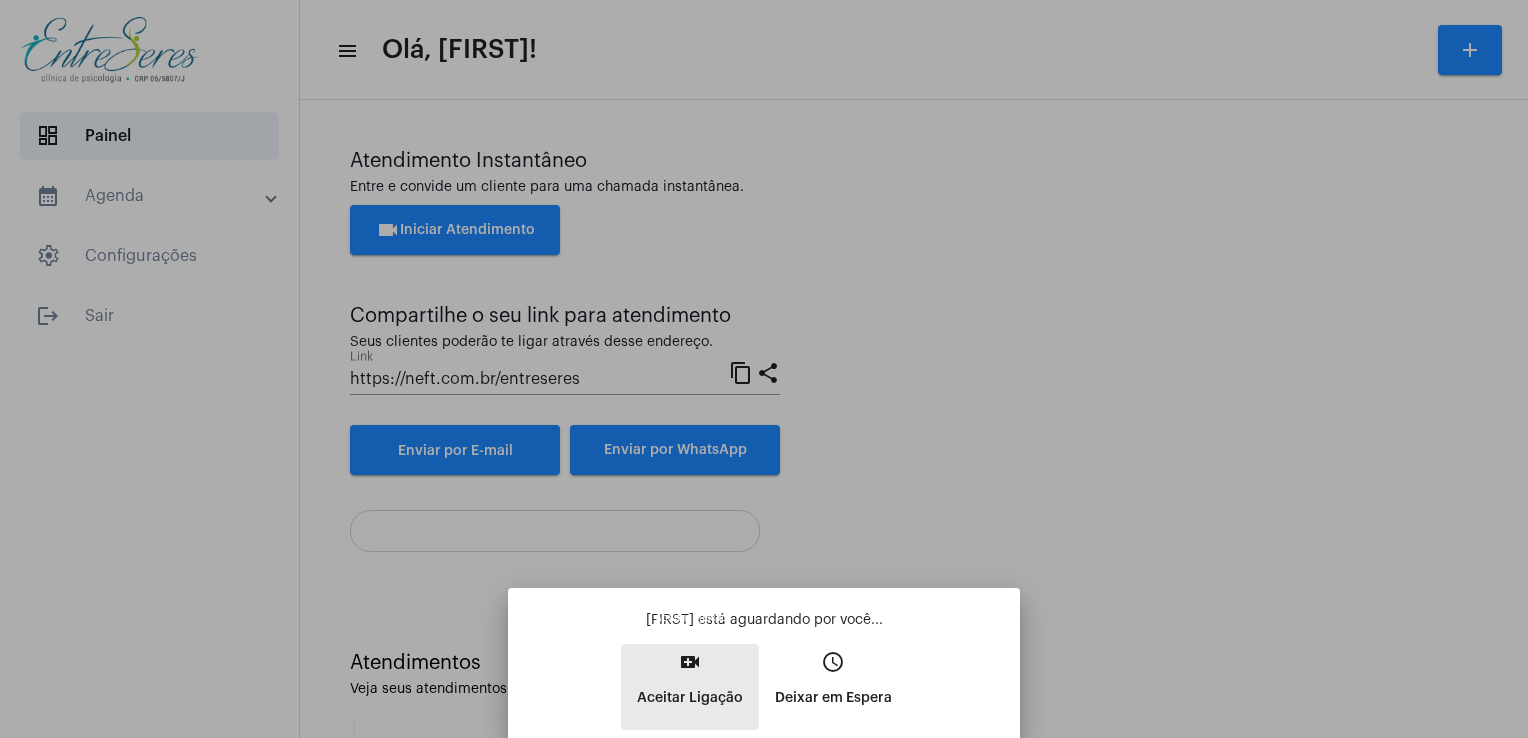 click on "video_call Aceitar Ligação" at bounding box center [690, 687] 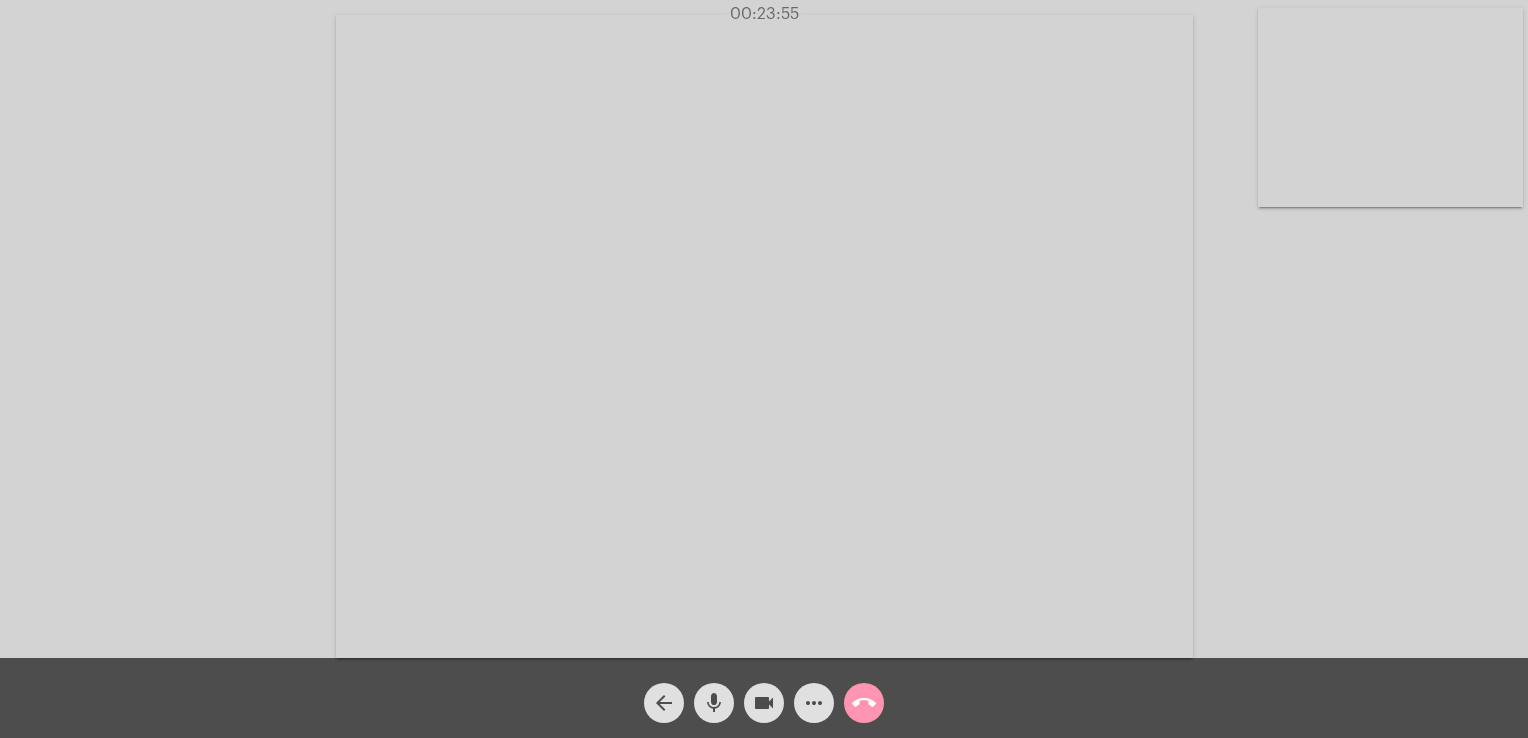 click at bounding box center (1390, 107) 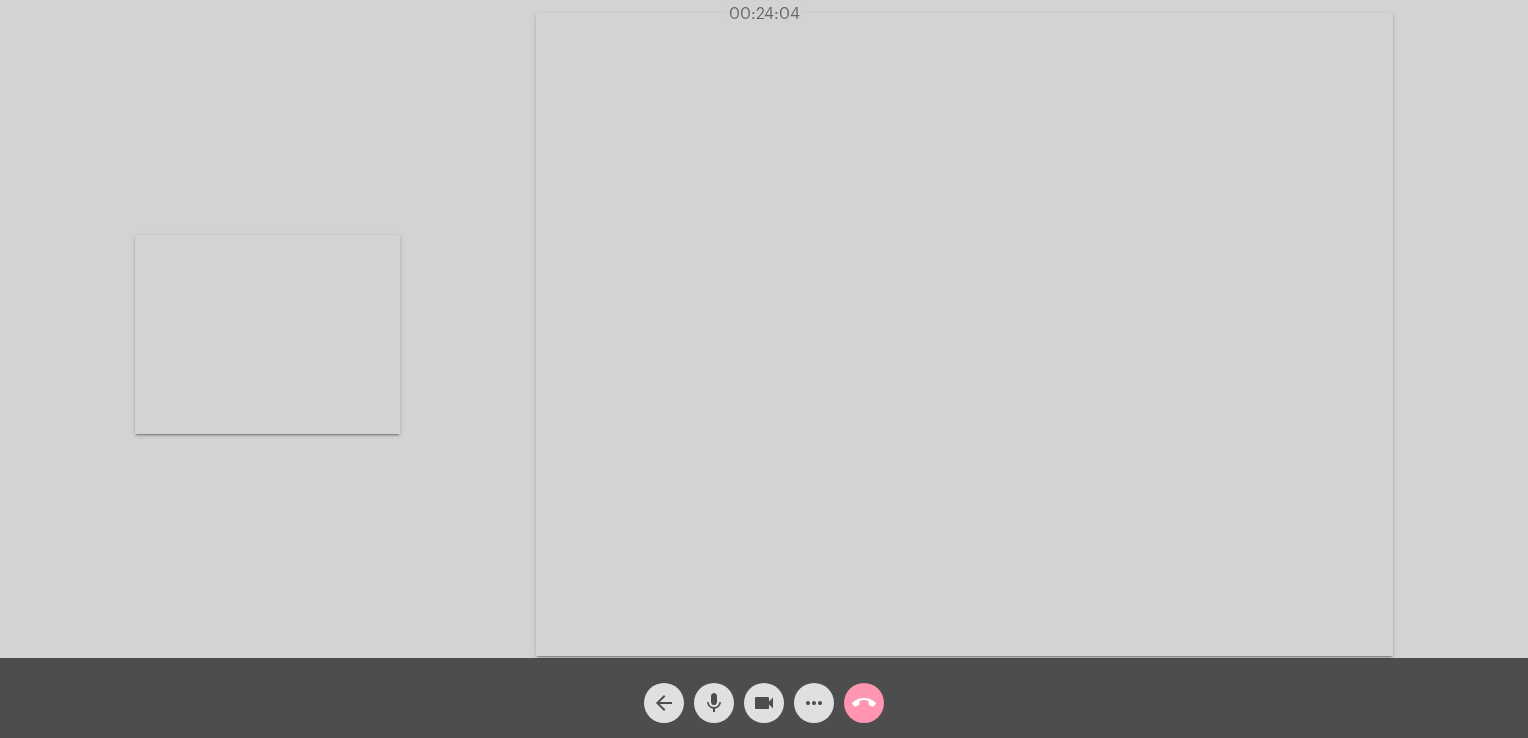 click at bounding box center (267, 334) 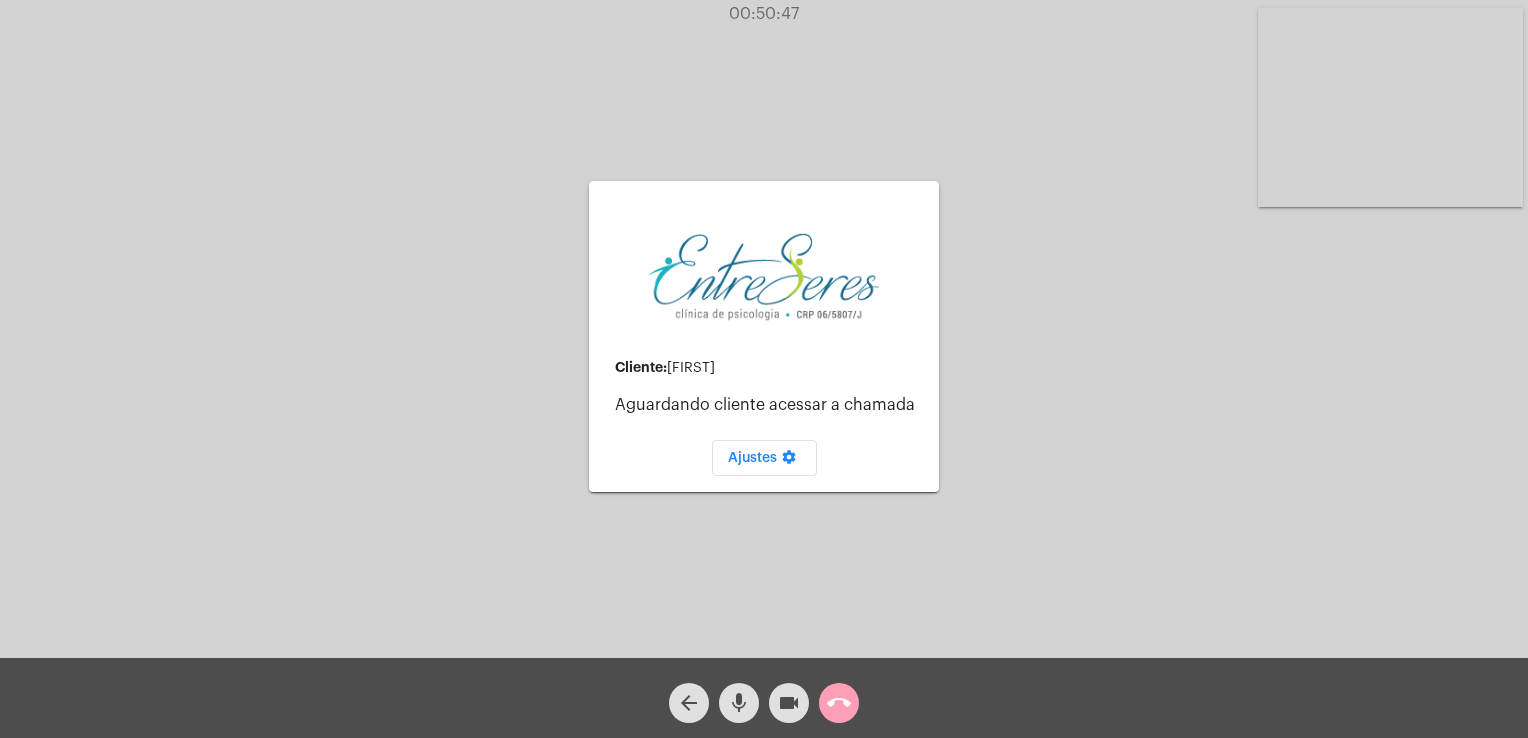click on "call_end" 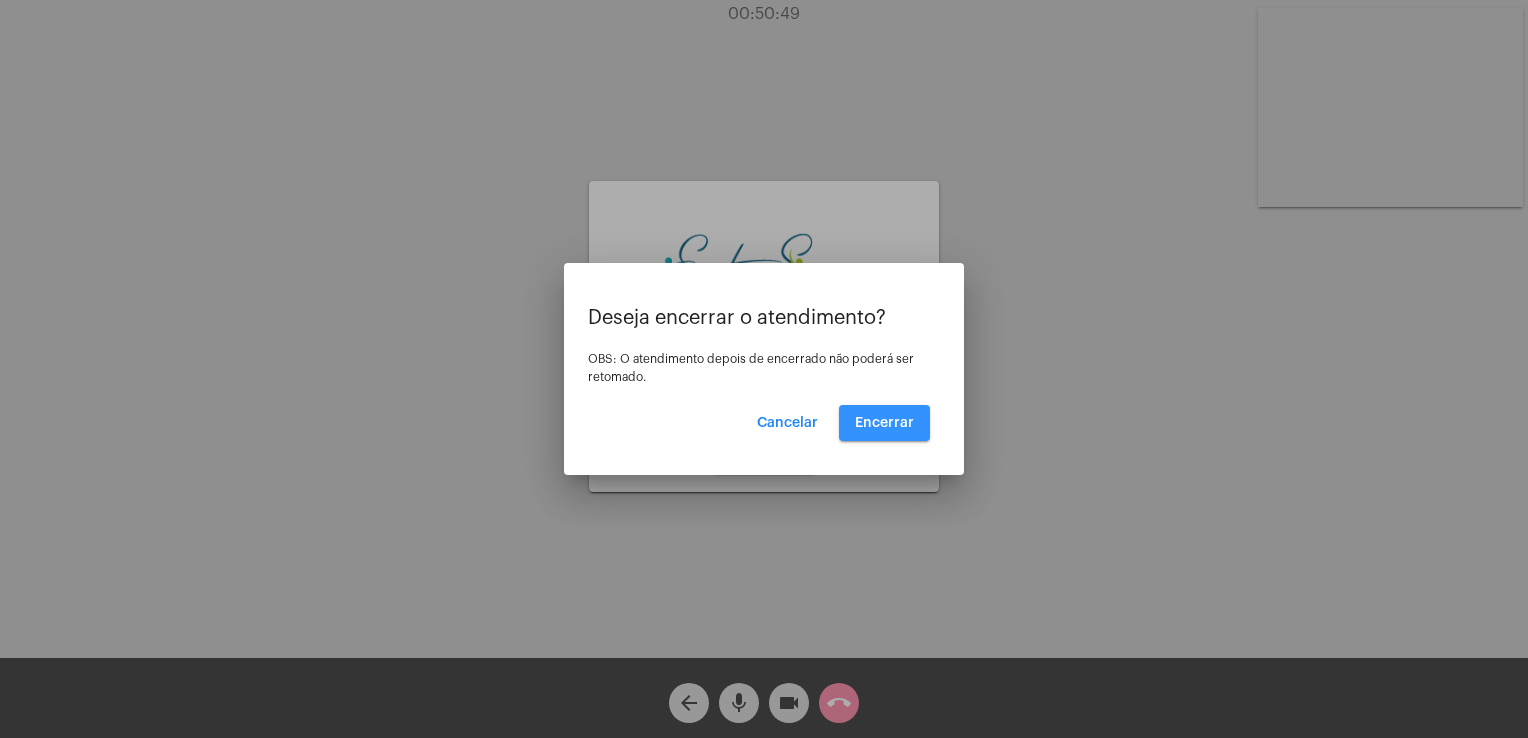 click on "Encerrar" at bounding box center (884, 423) 